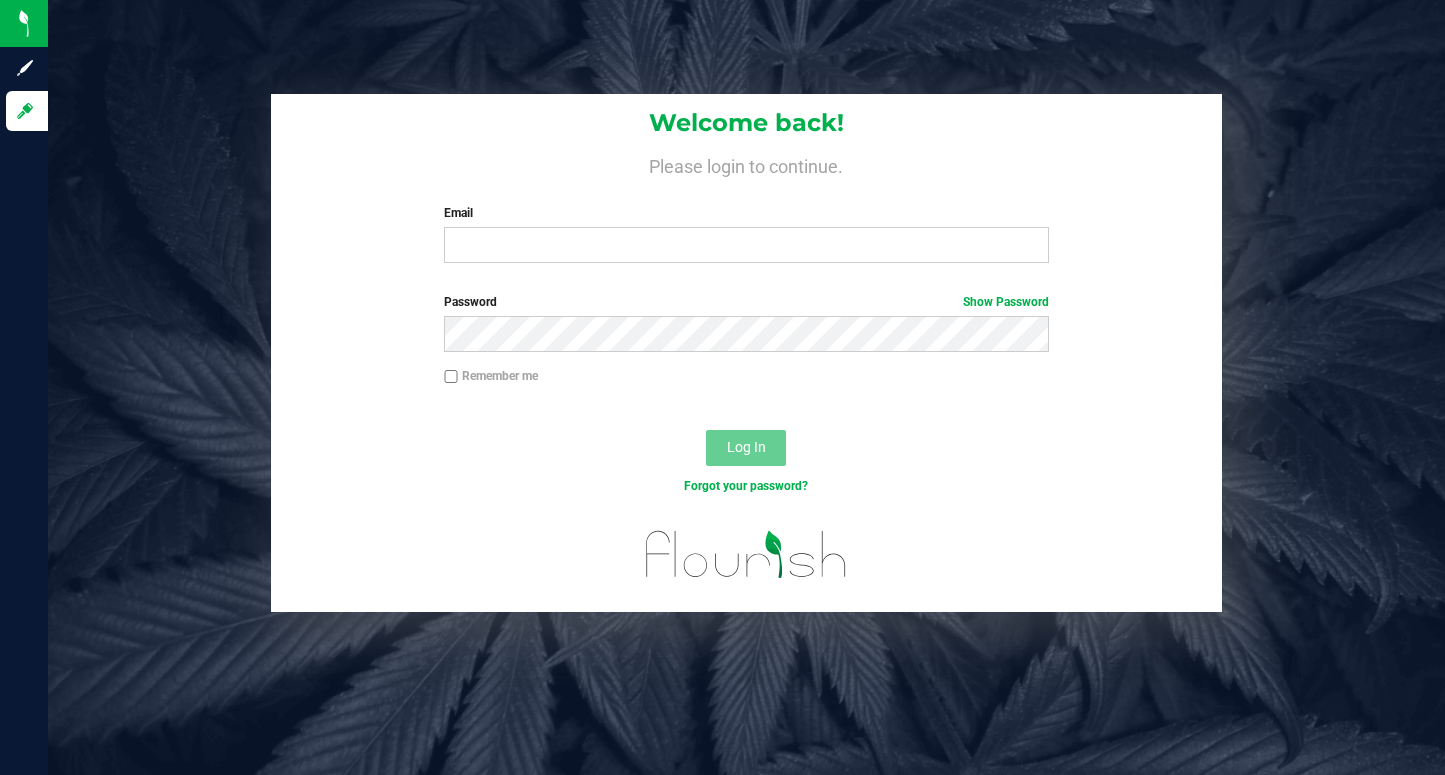 scroll, scrollTop: 0, scrollLeft: 0, axis: both 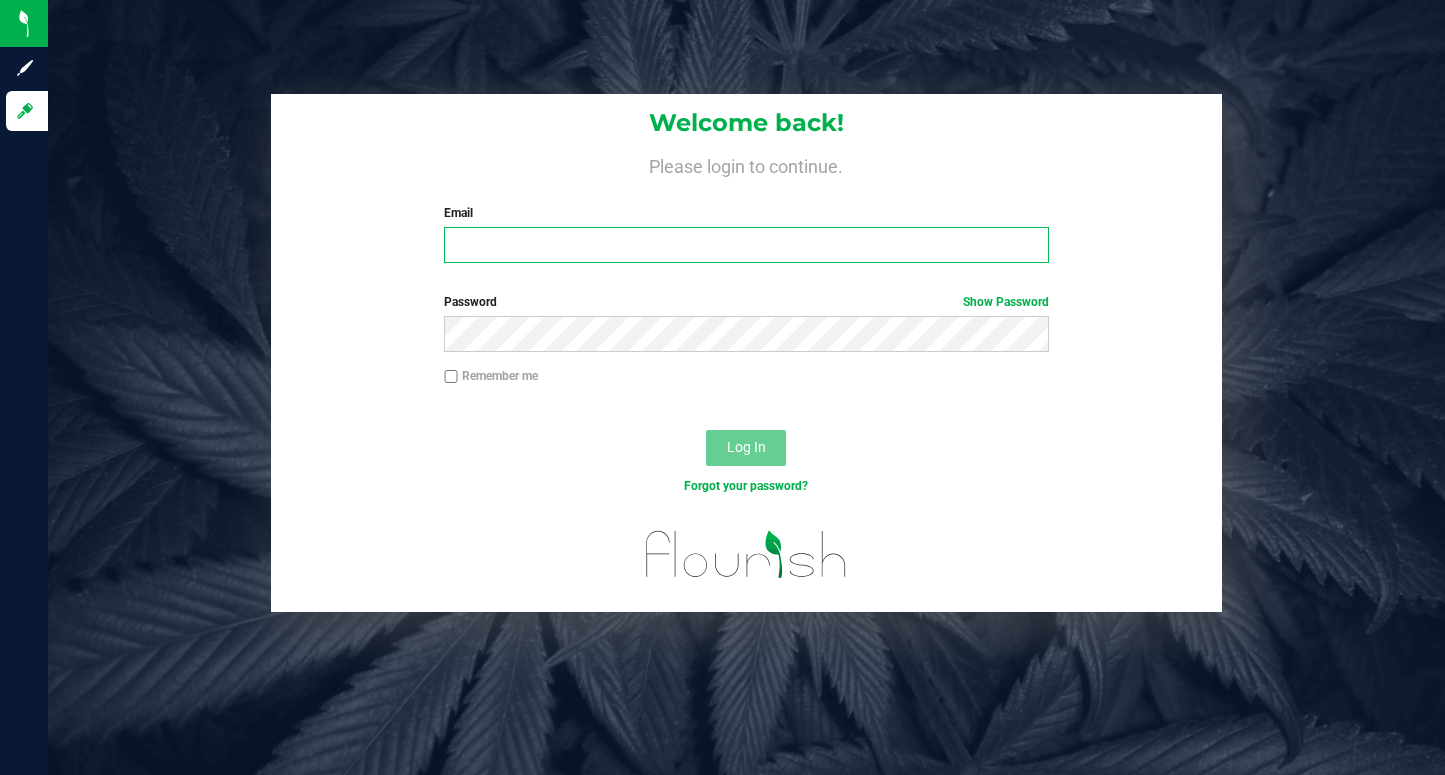 type on "[EMAIL]" 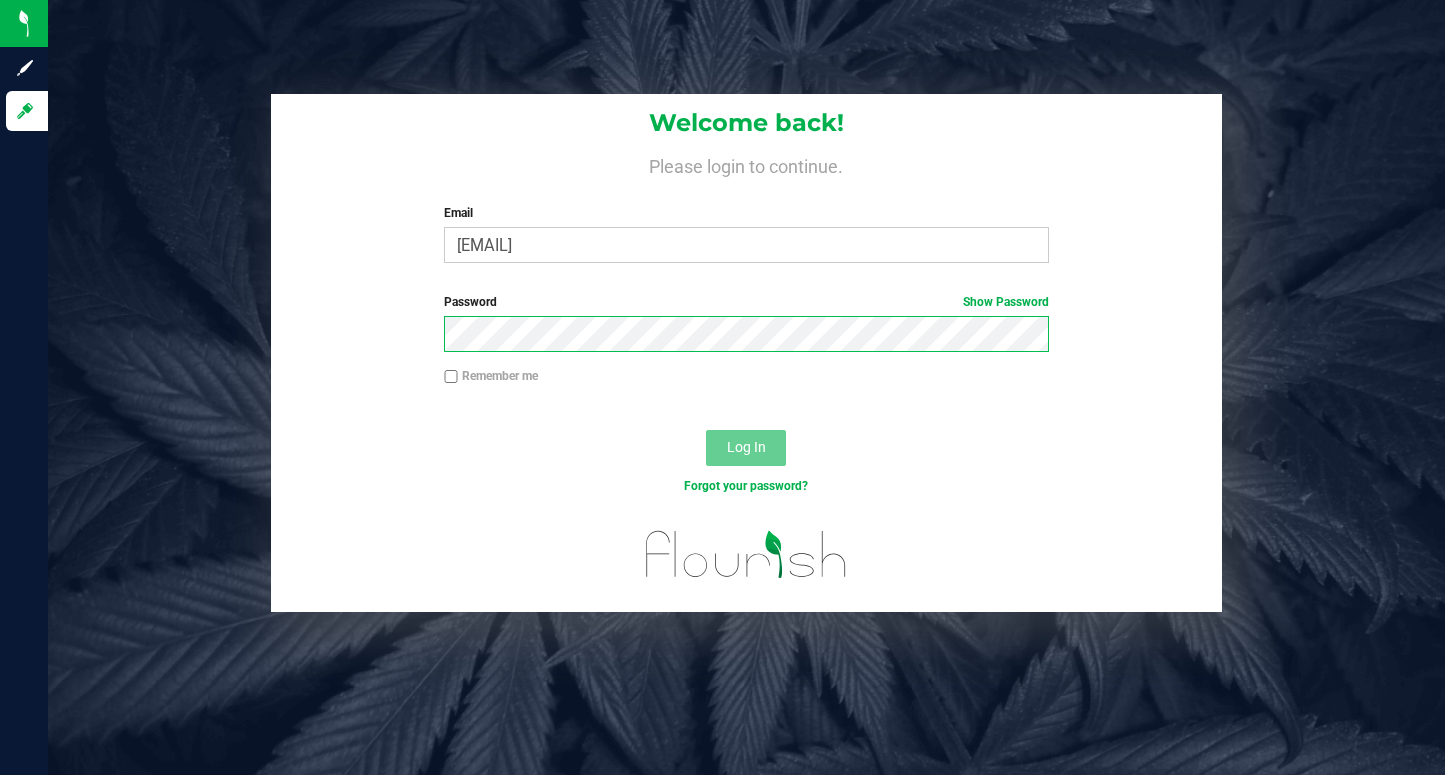click on "Log In" at bounding box center (746, 448) 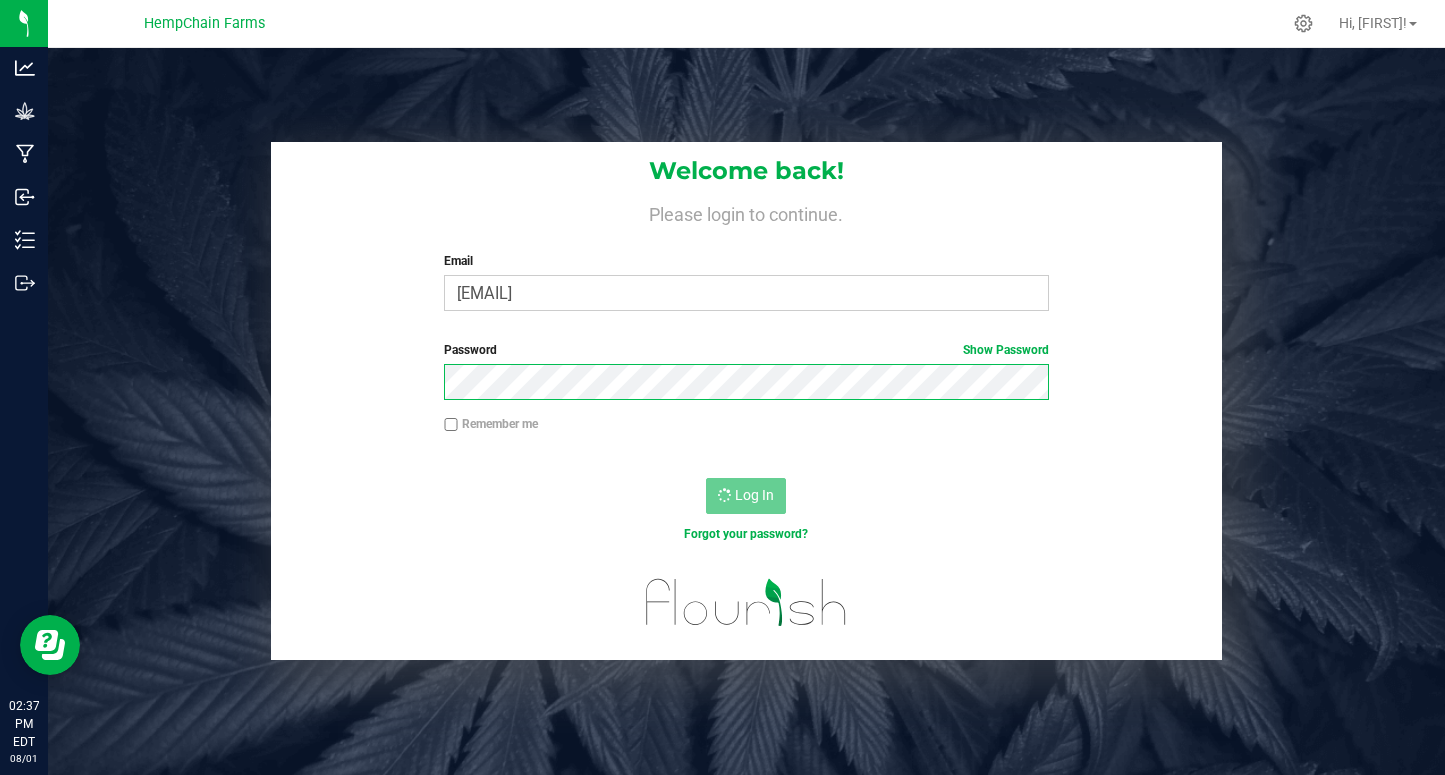 scroll, scrollTop: 0, scrollLeft: 0, axis: both 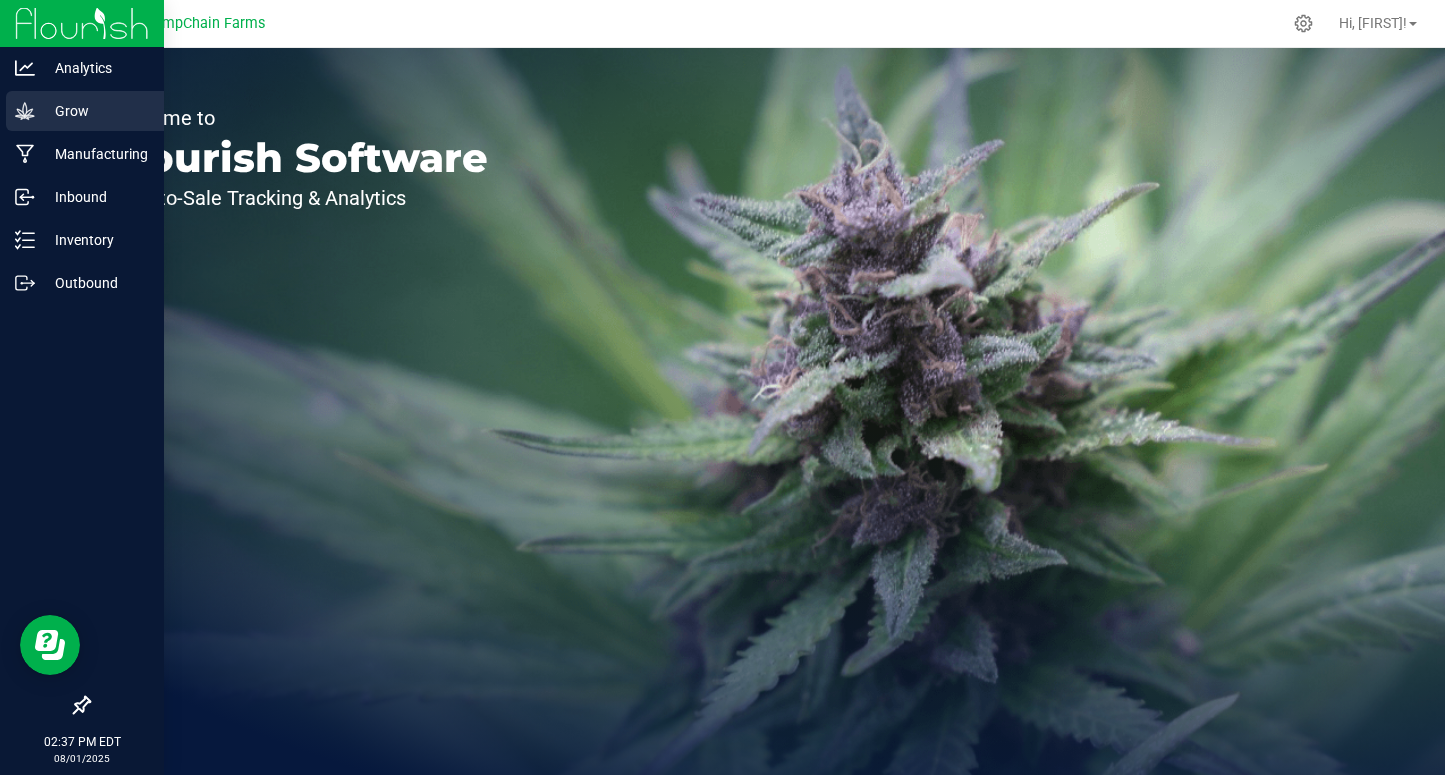 click on "Grow" at bounding box center (95, 111) 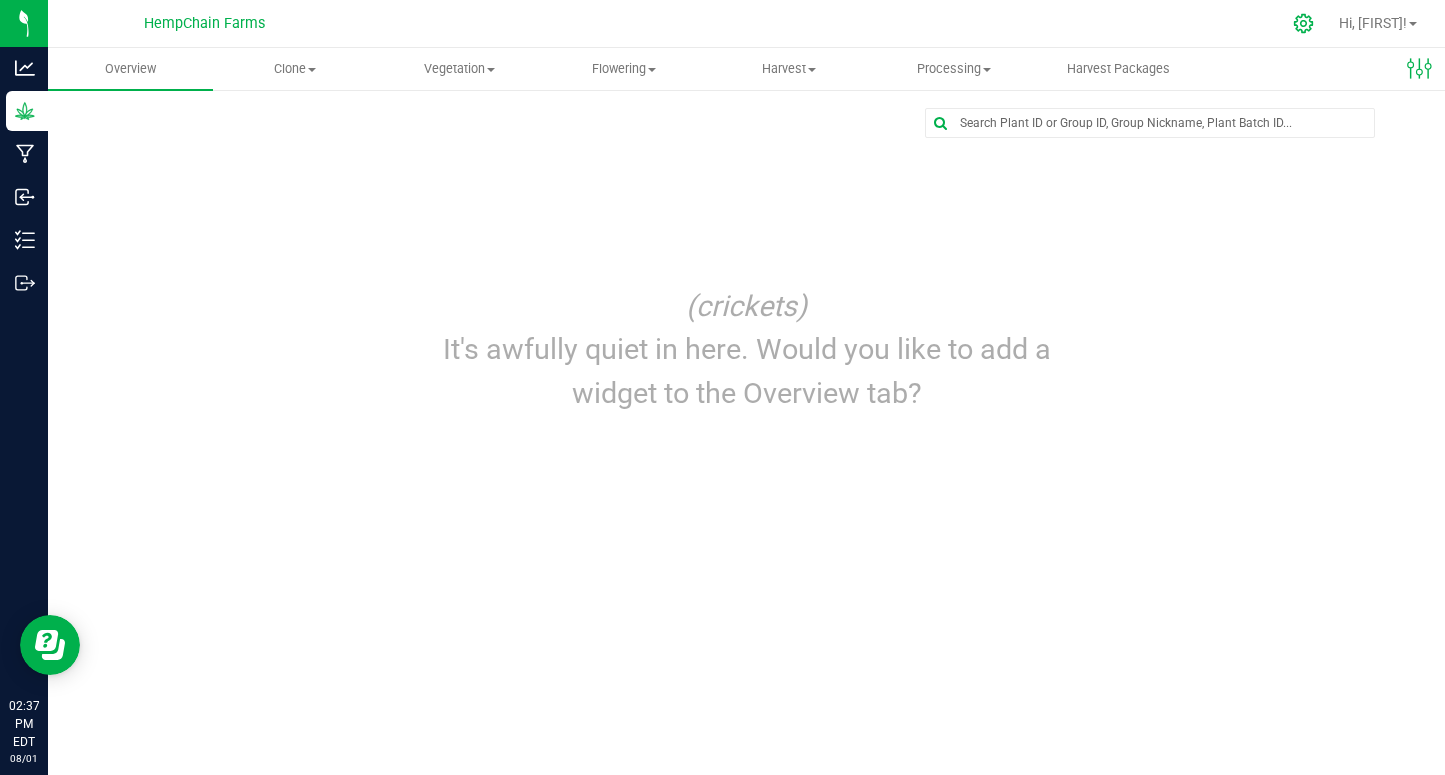 click 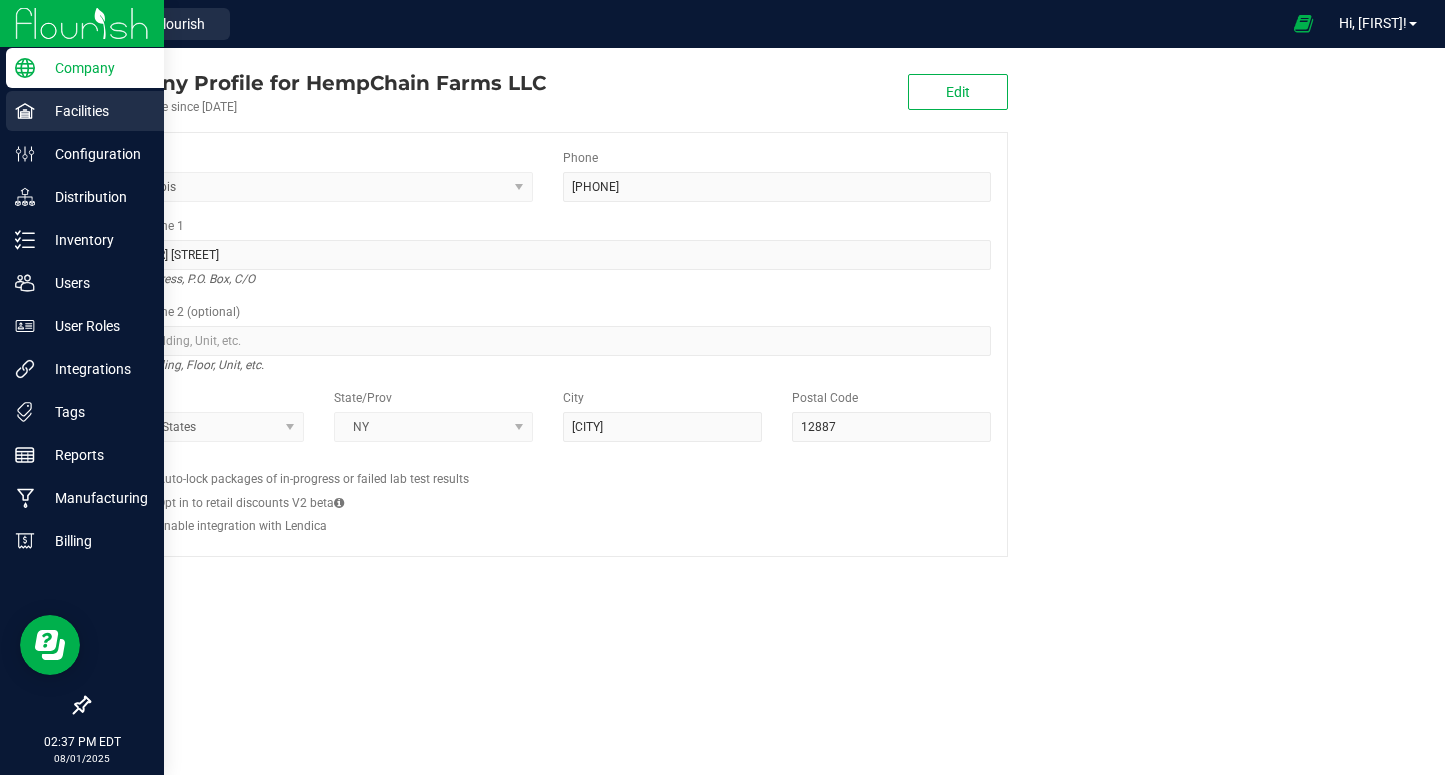 click on "Facilities" at bounding box center (95, 111) 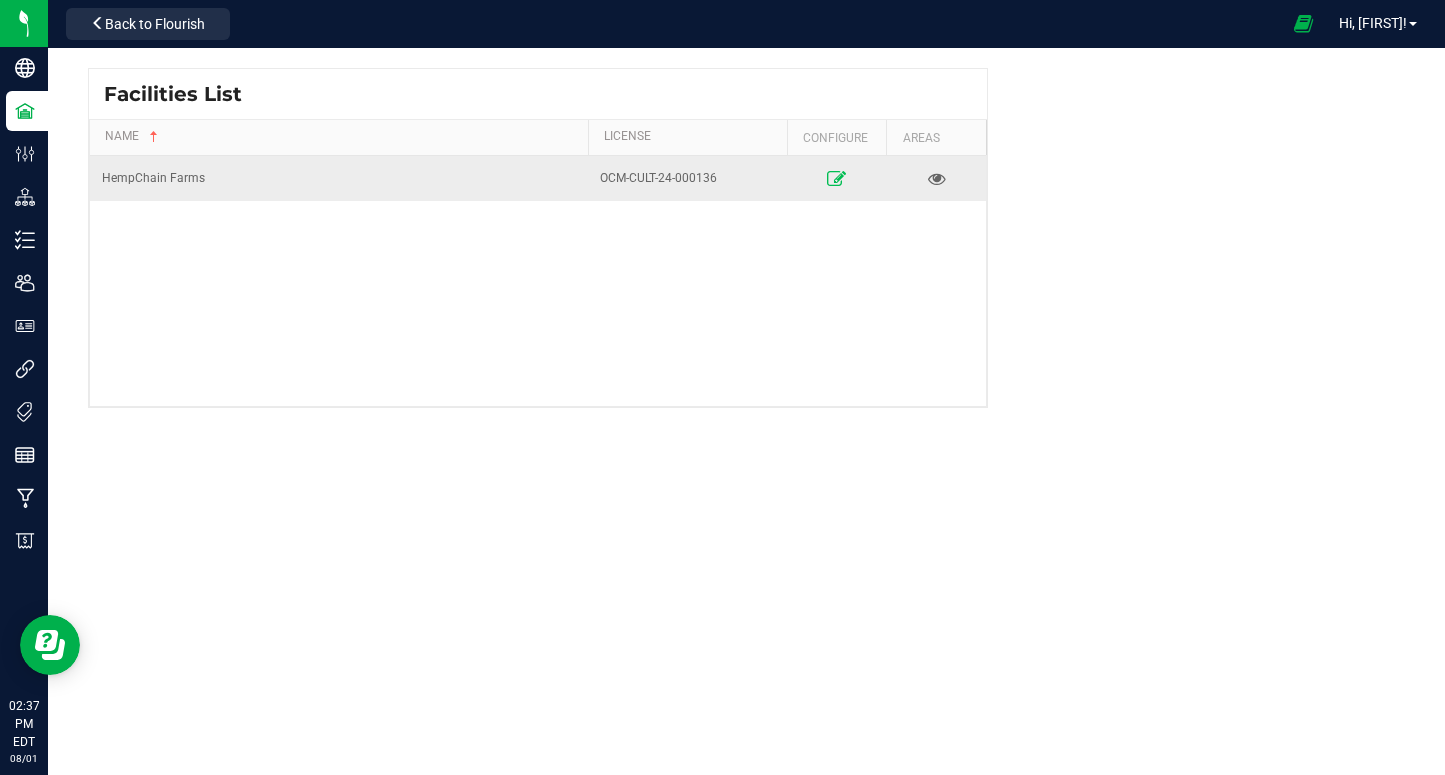 click at bounding box center (836, 178) 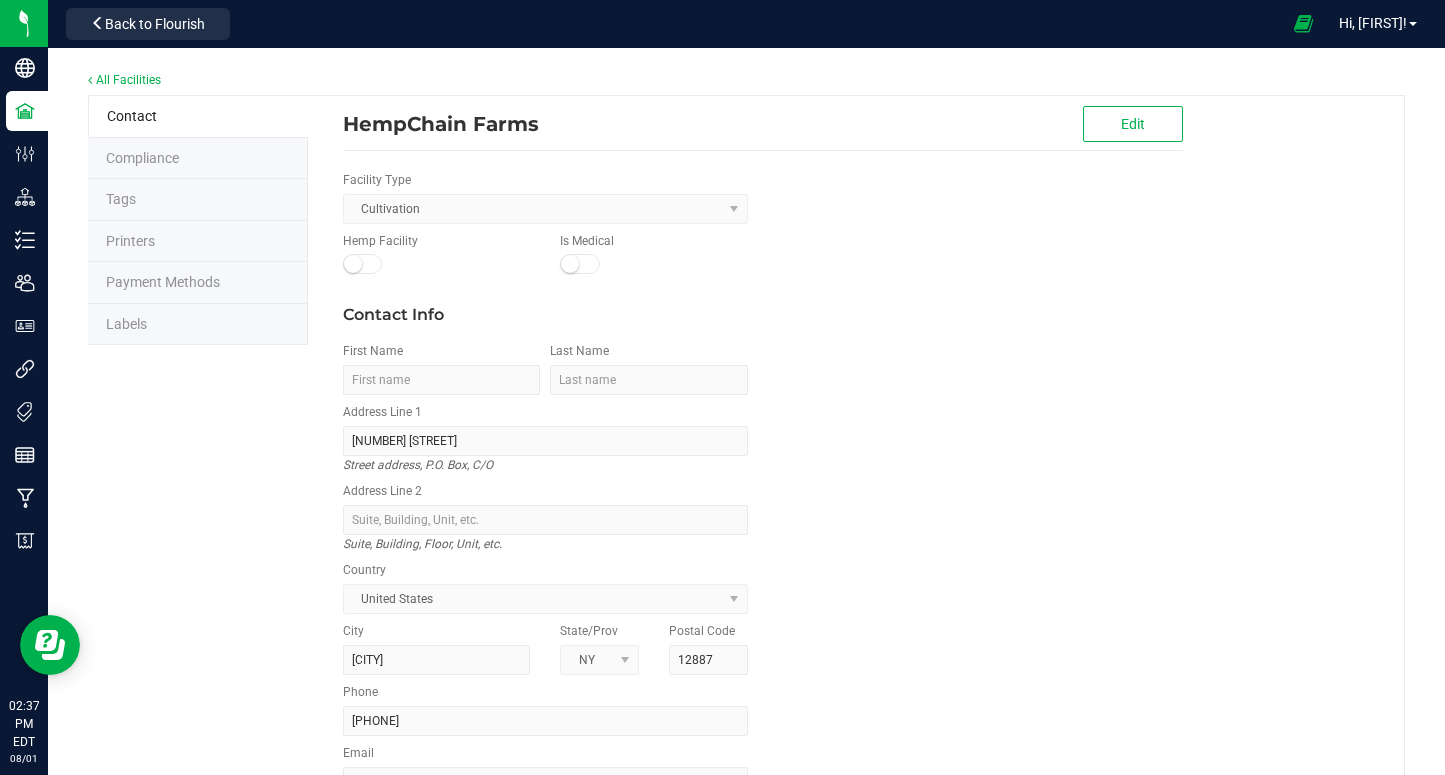 click on "Labels" at bounding box center [198, 325] 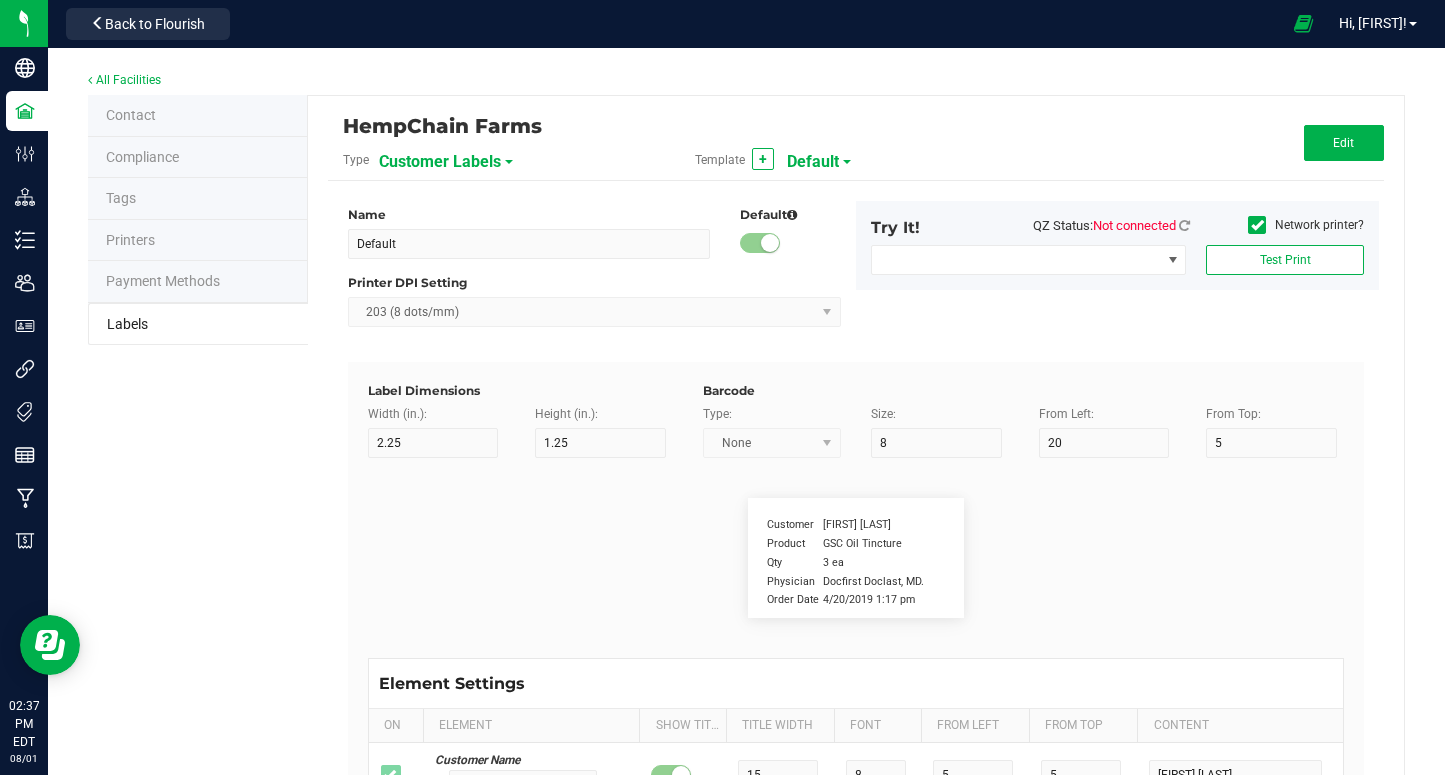 click at bounding box center [509, 162] 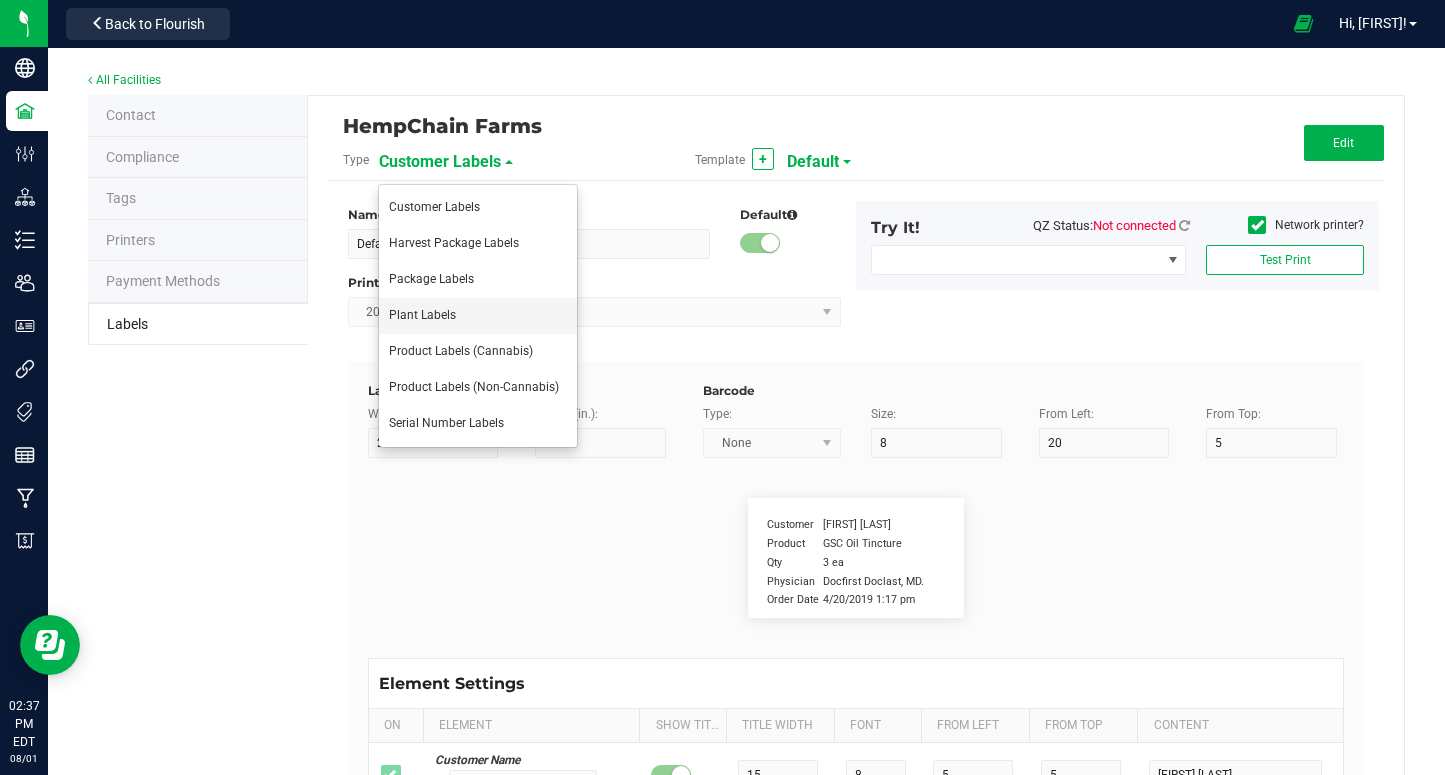 click on "Plant Labels" at bounding box center (478, 316) 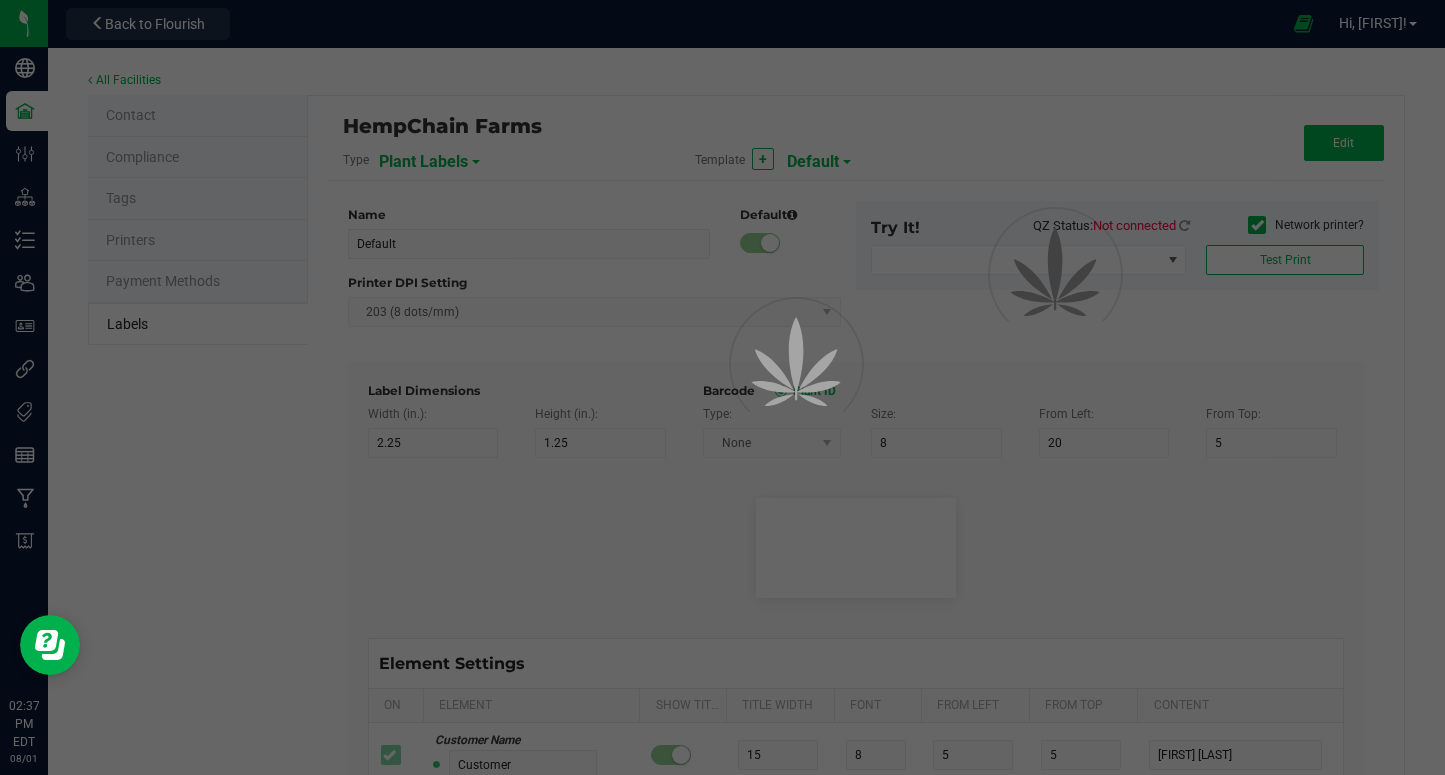 type on "9" 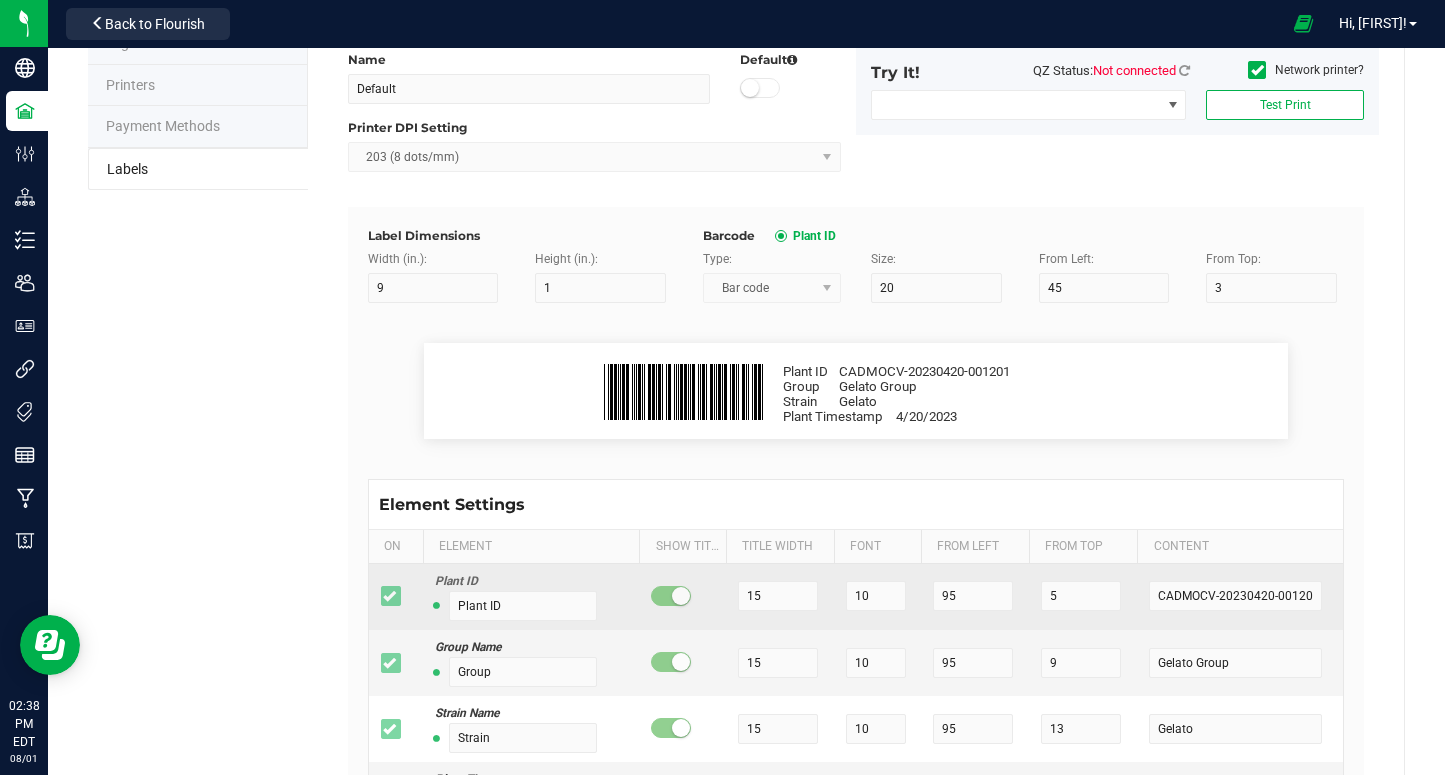scroll, scrollTop: 154, scrollLeft: 0, axis: vertical 